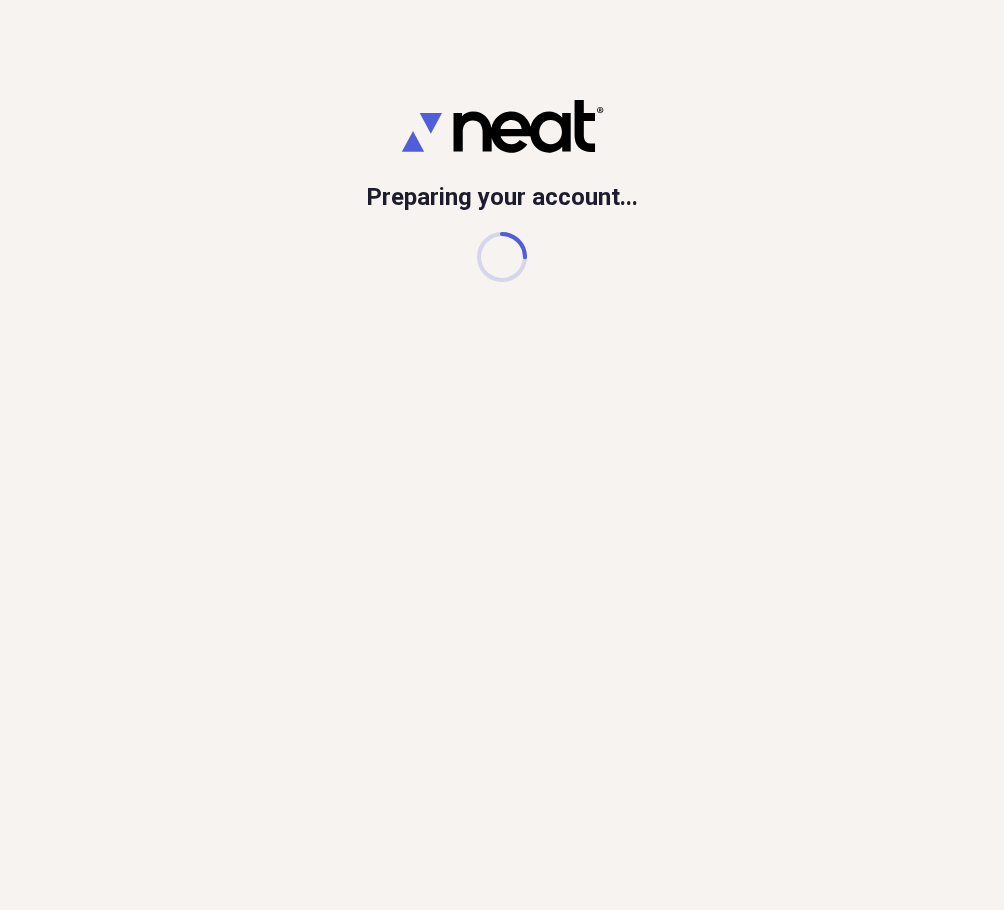 scroll, scrollTop: 0, scrollLeft: 0, axis: both 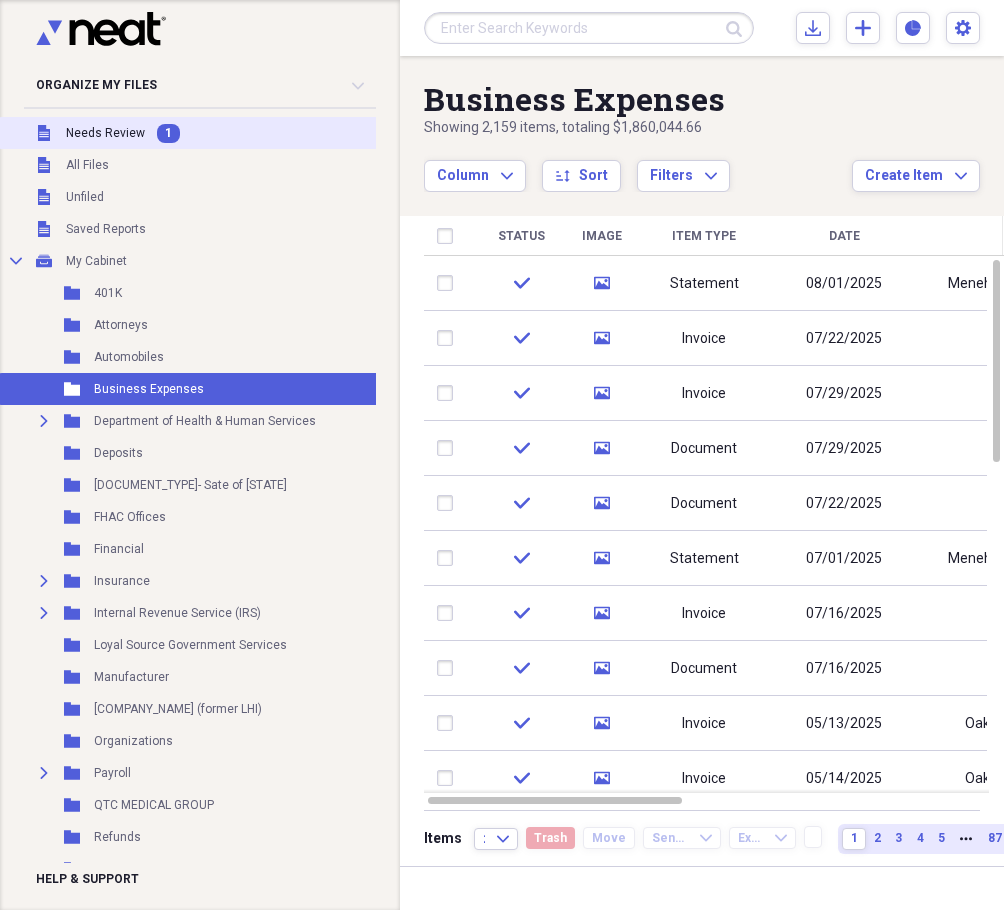 click on "Needs Review" at bounding box center (105, 133) 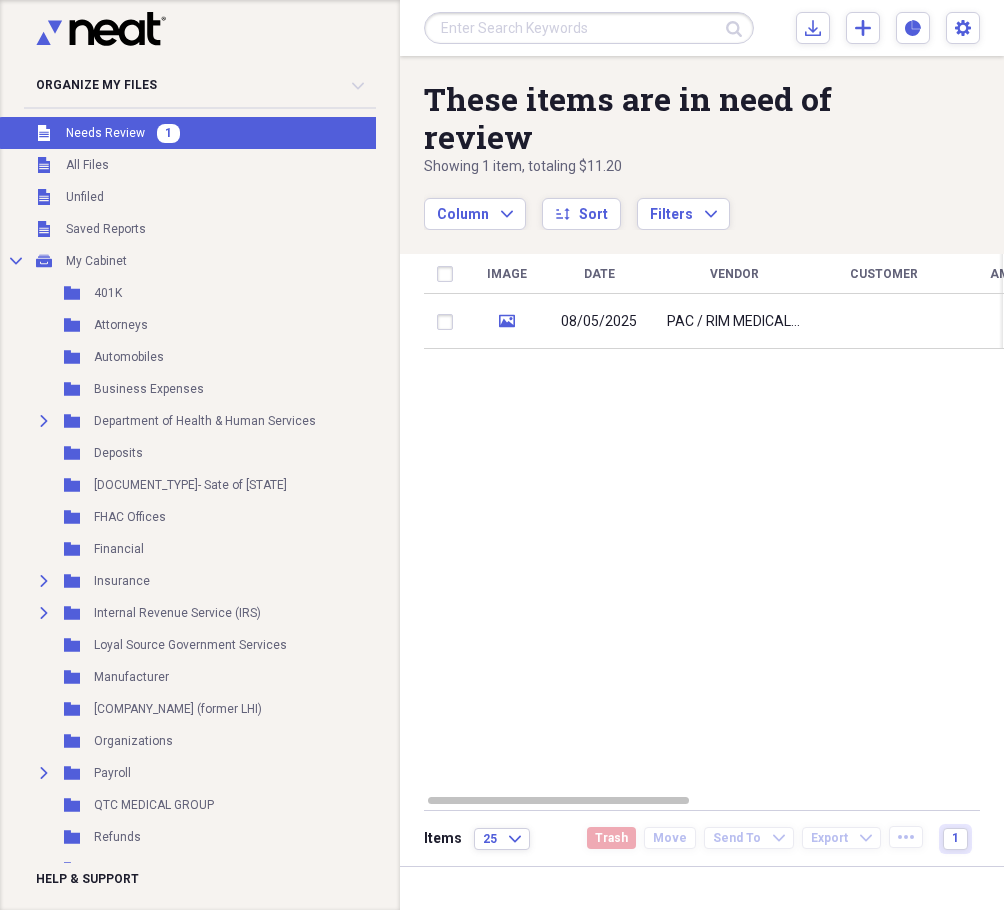 click on "08/05/2025" at bounding box center [599, 322] 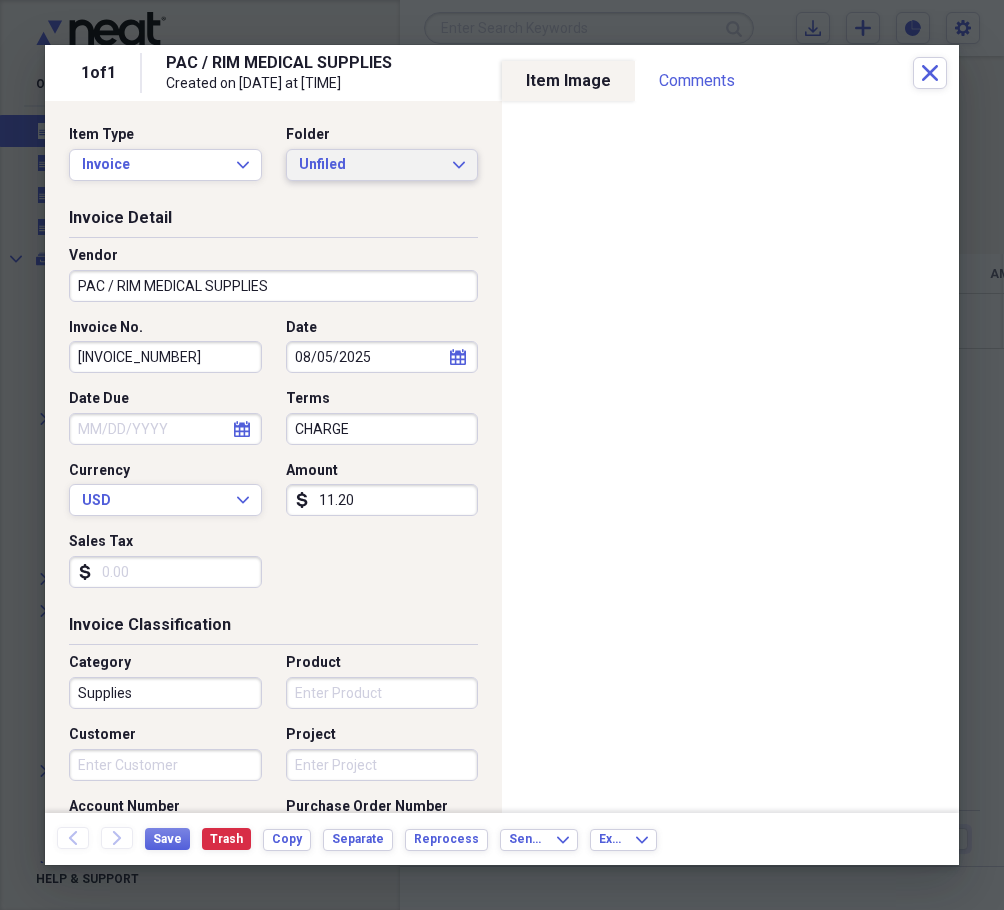 click on "Unfiled" at bounding box center [370, 165] 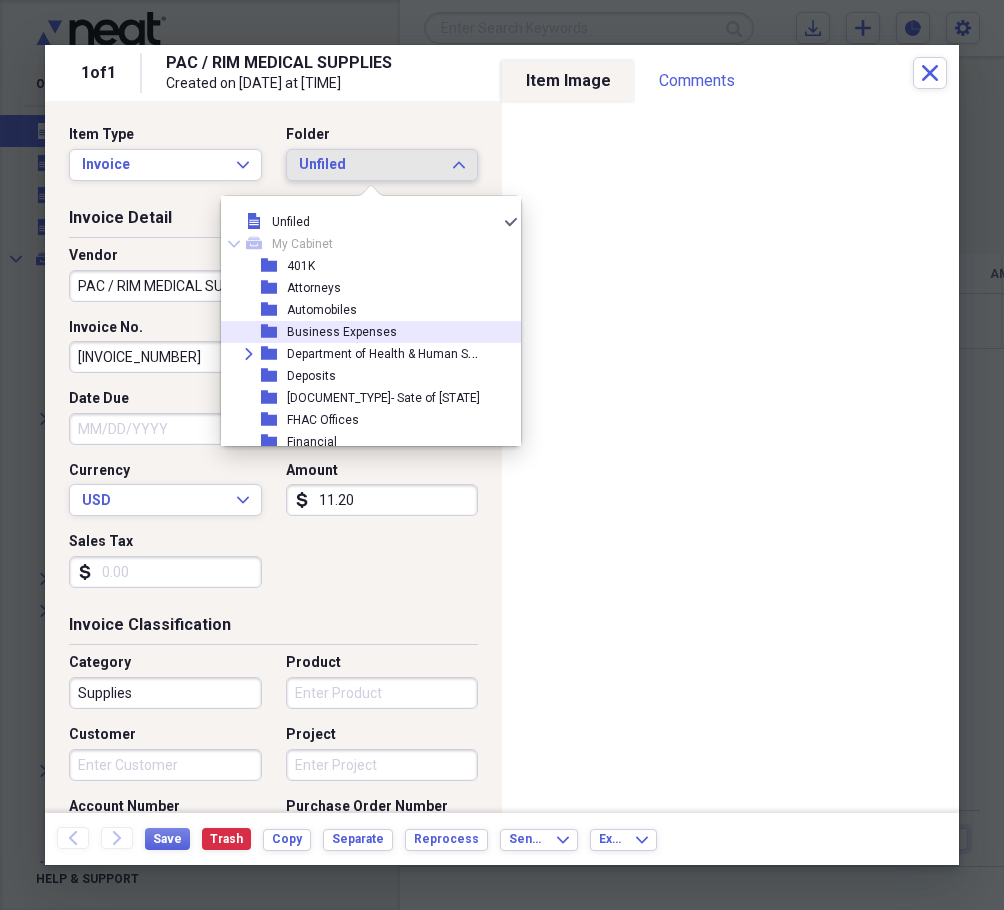click on "Business Expenses" at bounding box center [342, 332] 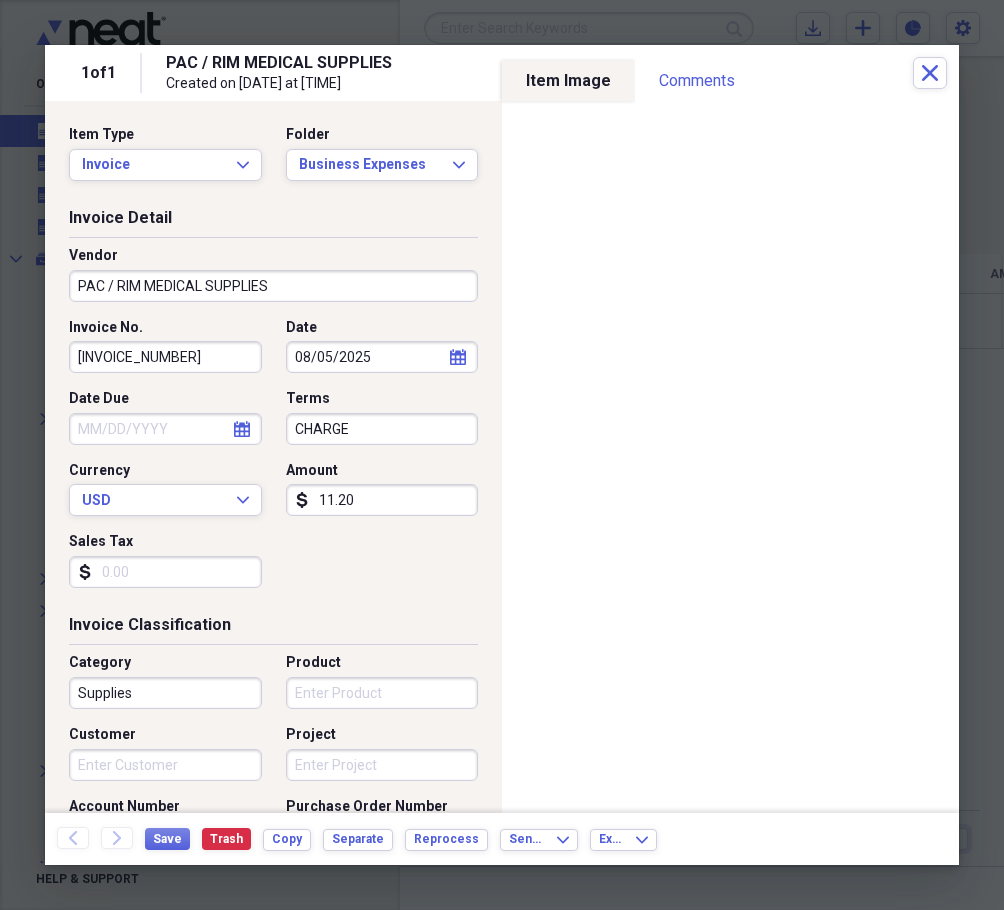 click on "PAC / RIM MEDICAL SUPPLIES" at bounding box center (273, 286) 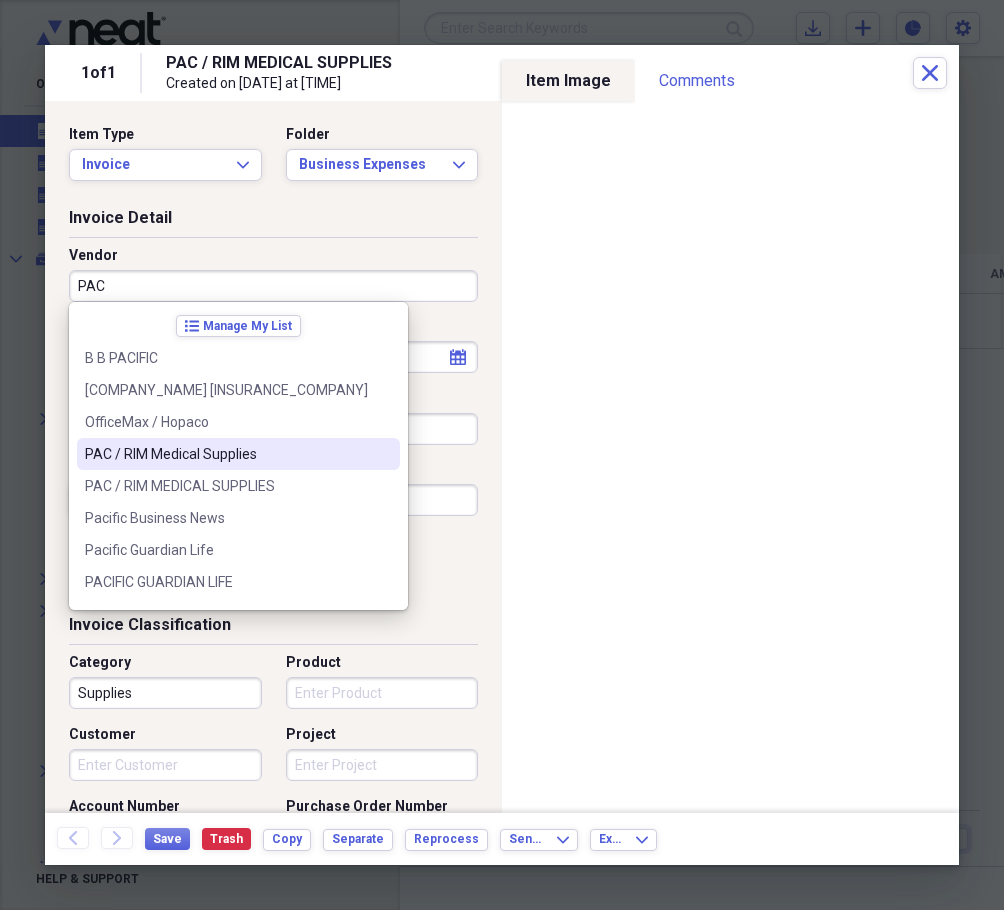 click on "PAC / RIM Medical Supplies" at bounding box center (226, 454) 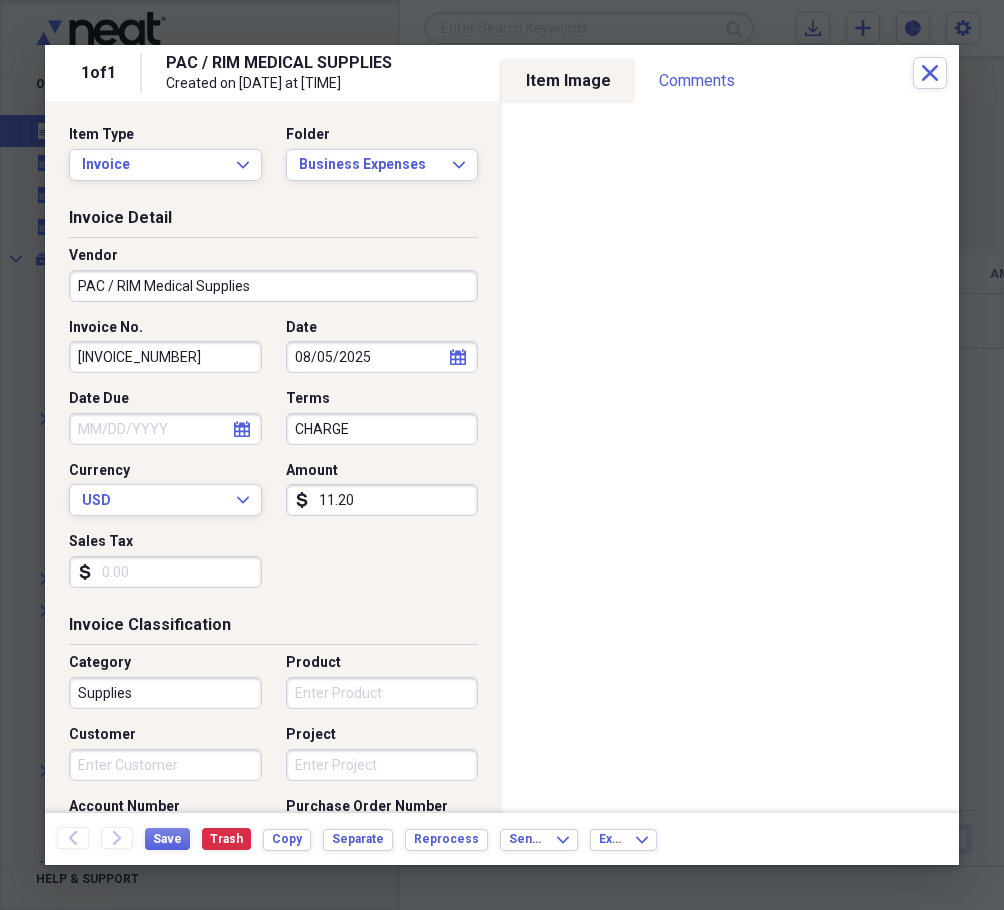 click on "[INVOICE_NUMBER]" at bounding box center [165, 357] 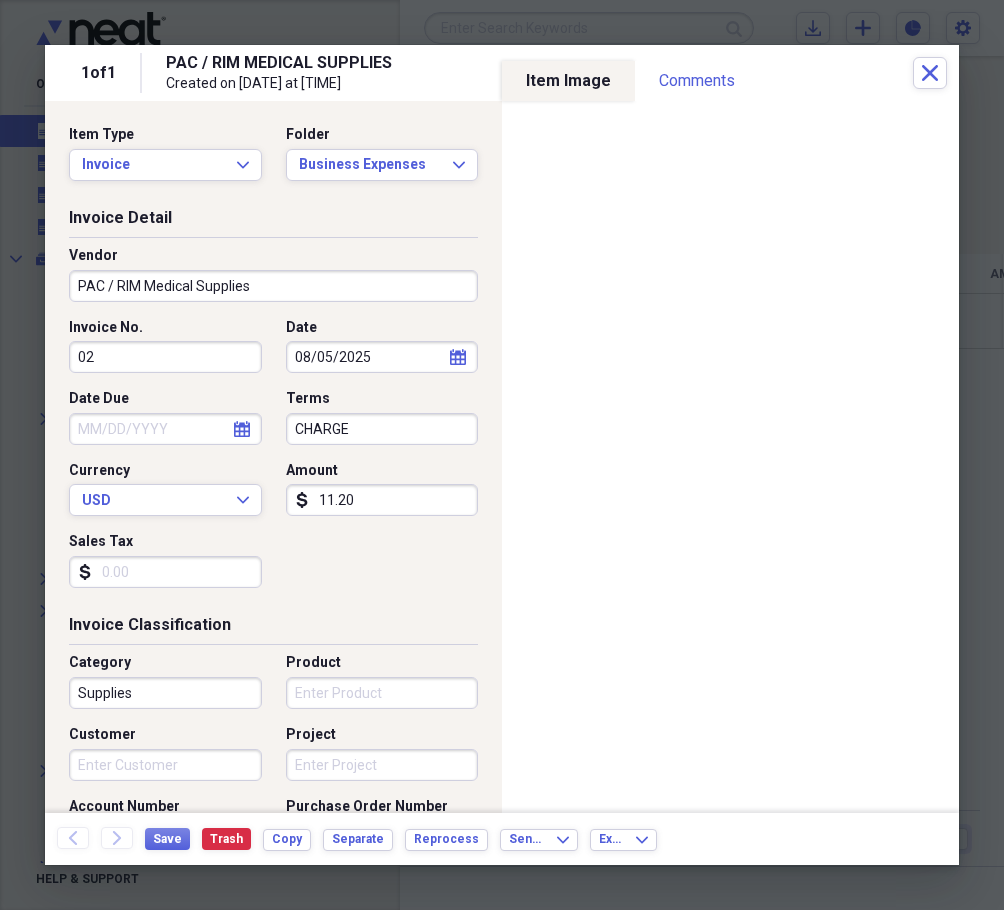 type on "0" 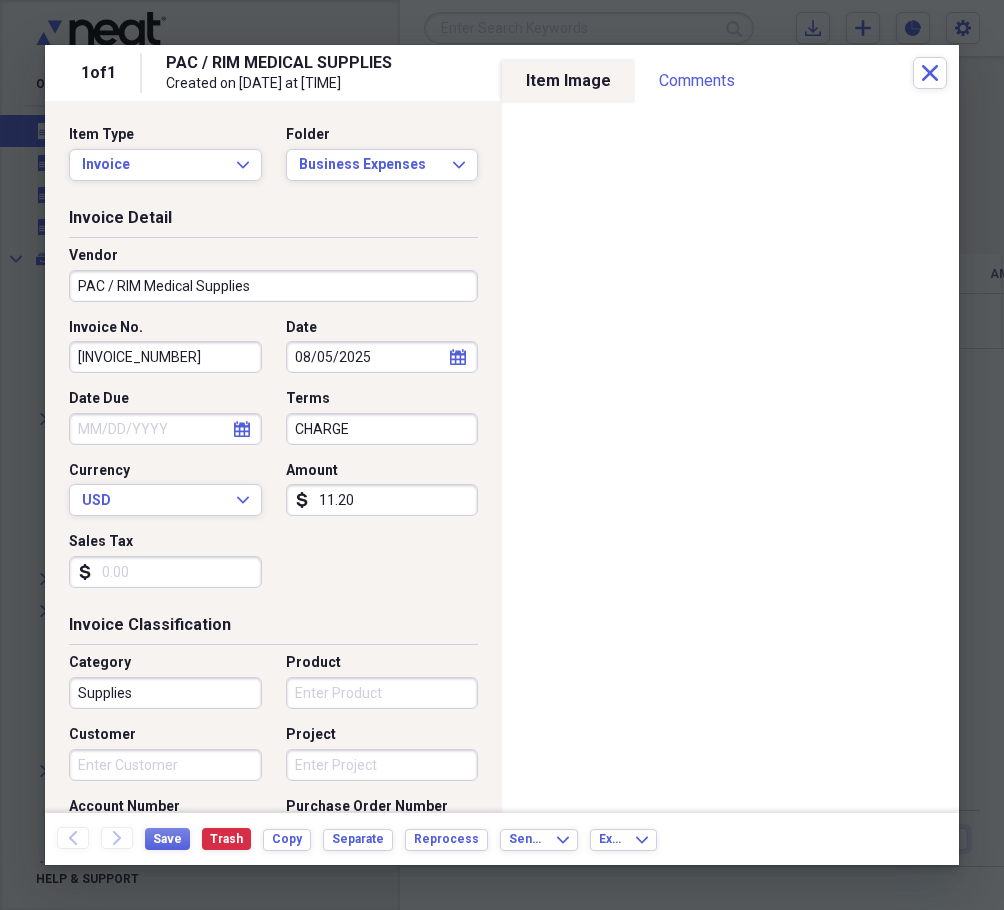 type on "[INVOICE_NUMBER]" 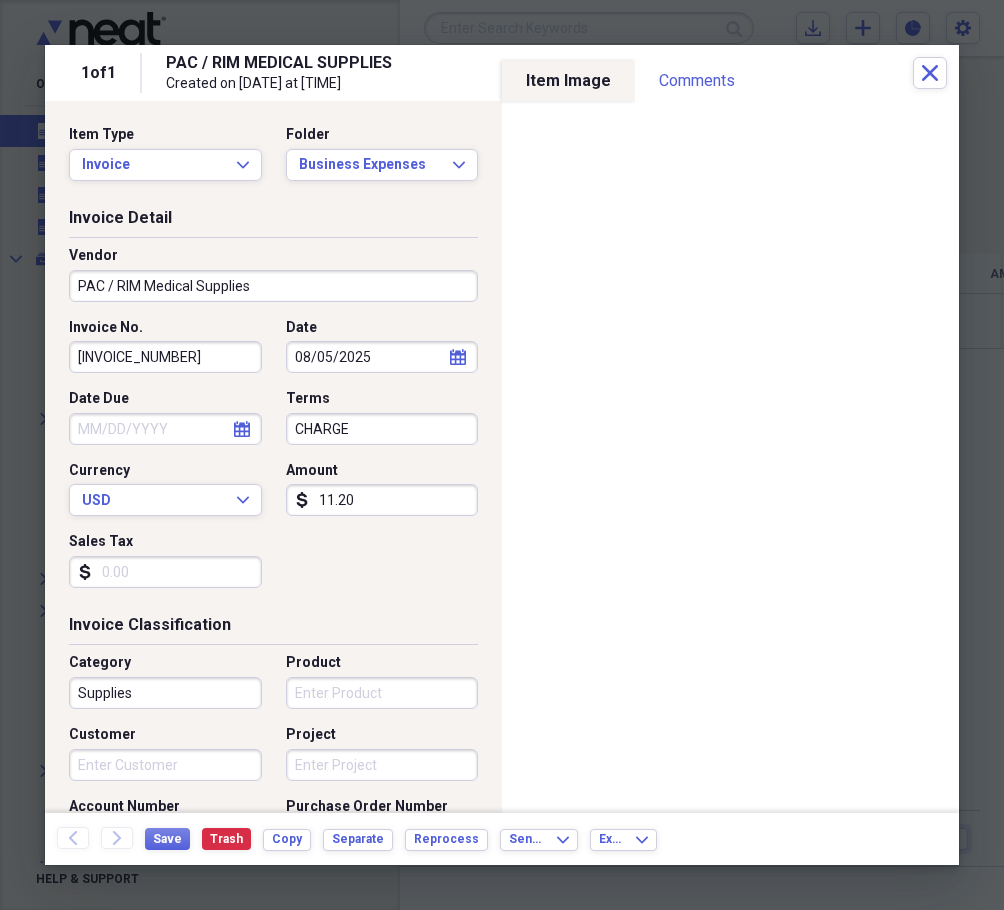 click on "Date Due" at bounding box center [165, 429] 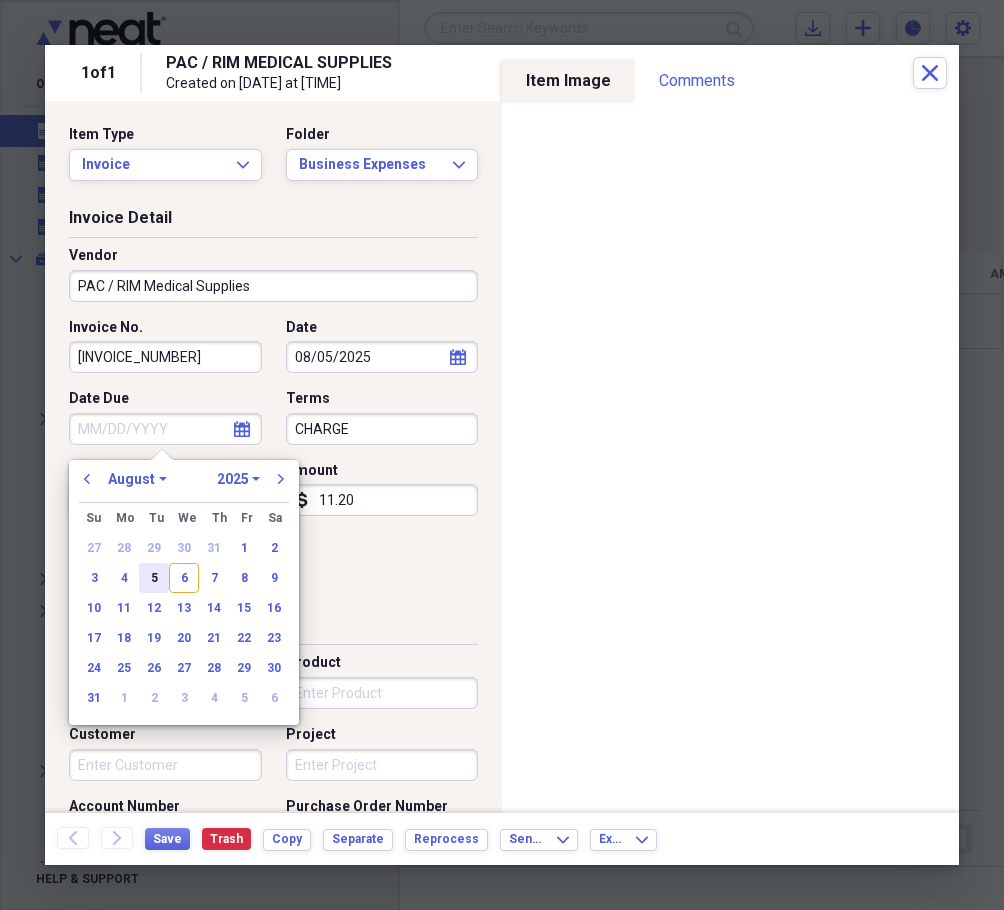 click on "5" at bounding box center (154, 578) 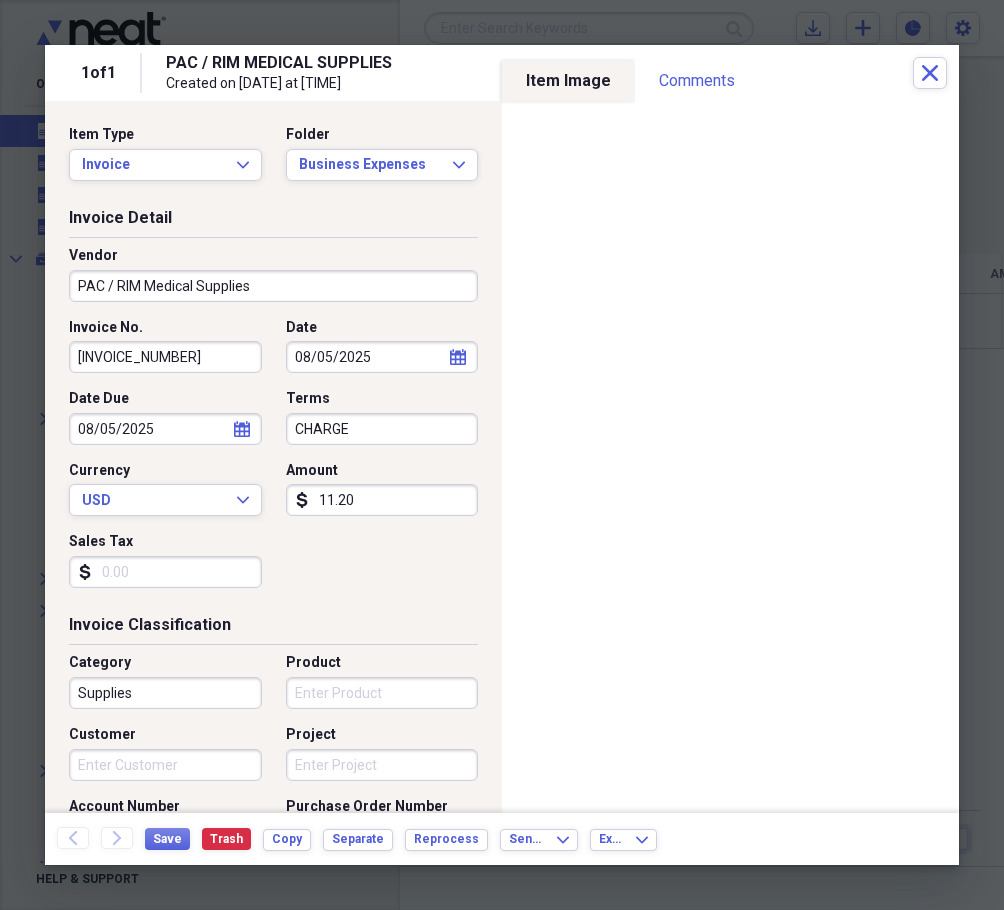 click on "Sales Tax" at bounding box center (165, 572) 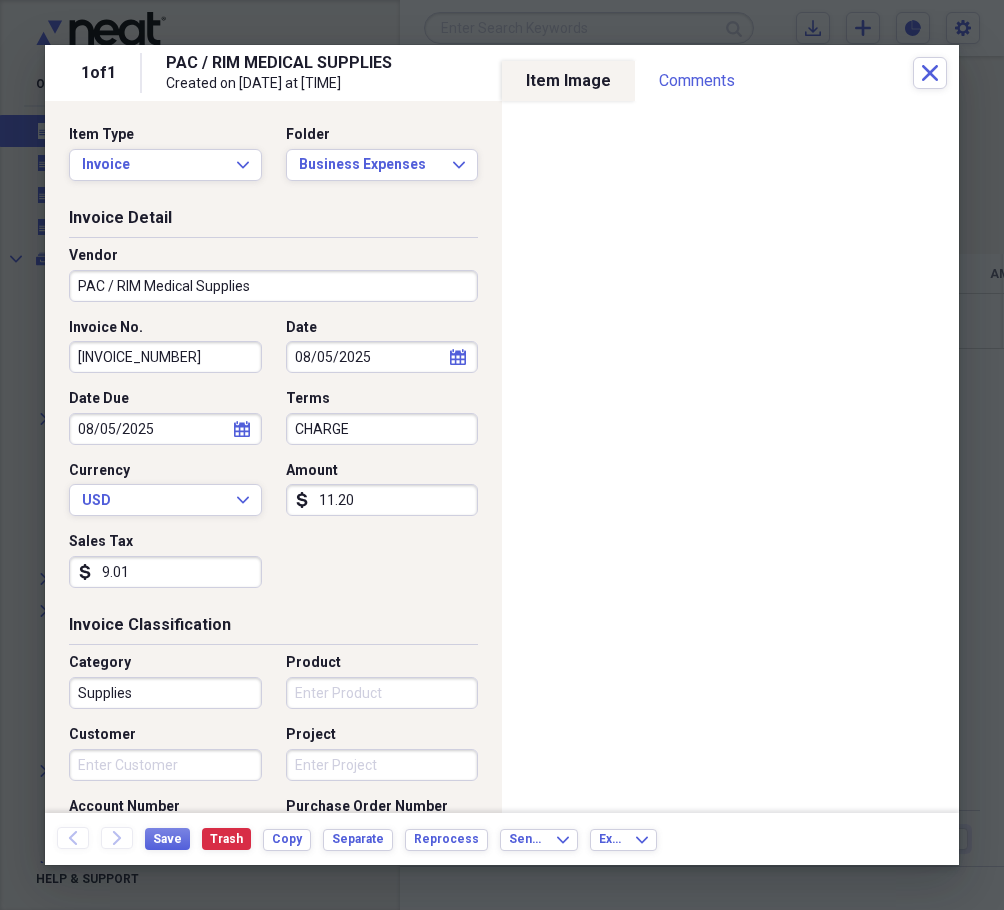 type on "9.01" 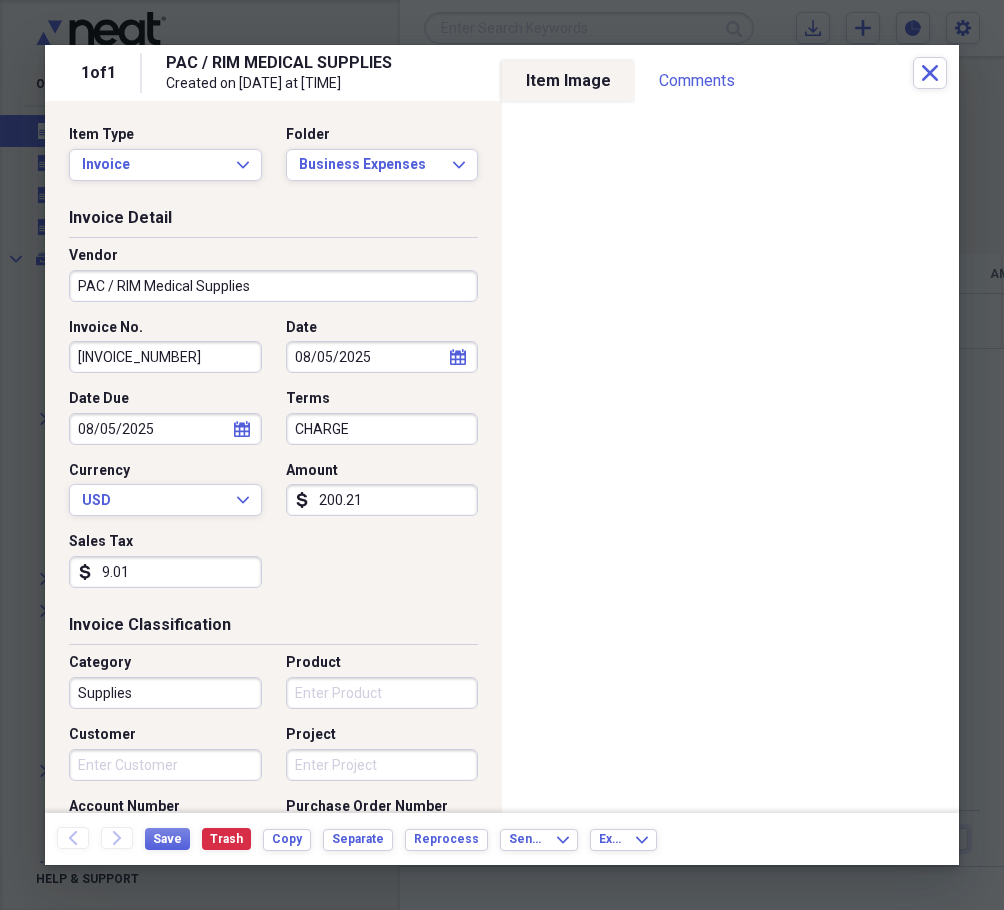 type on "200.21" 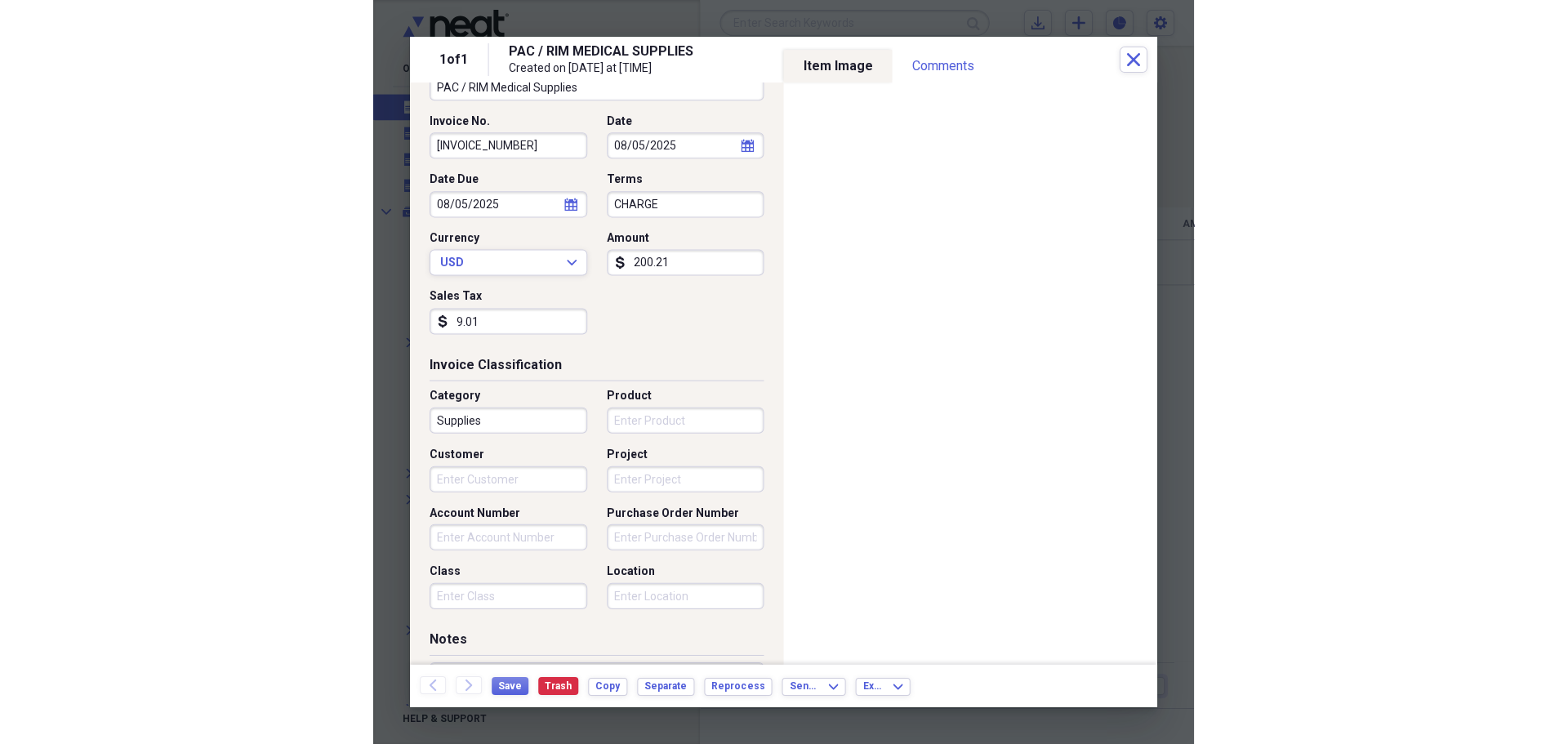 scroll, scrollTop: 163, scrollLeft: 0, axis: vertical 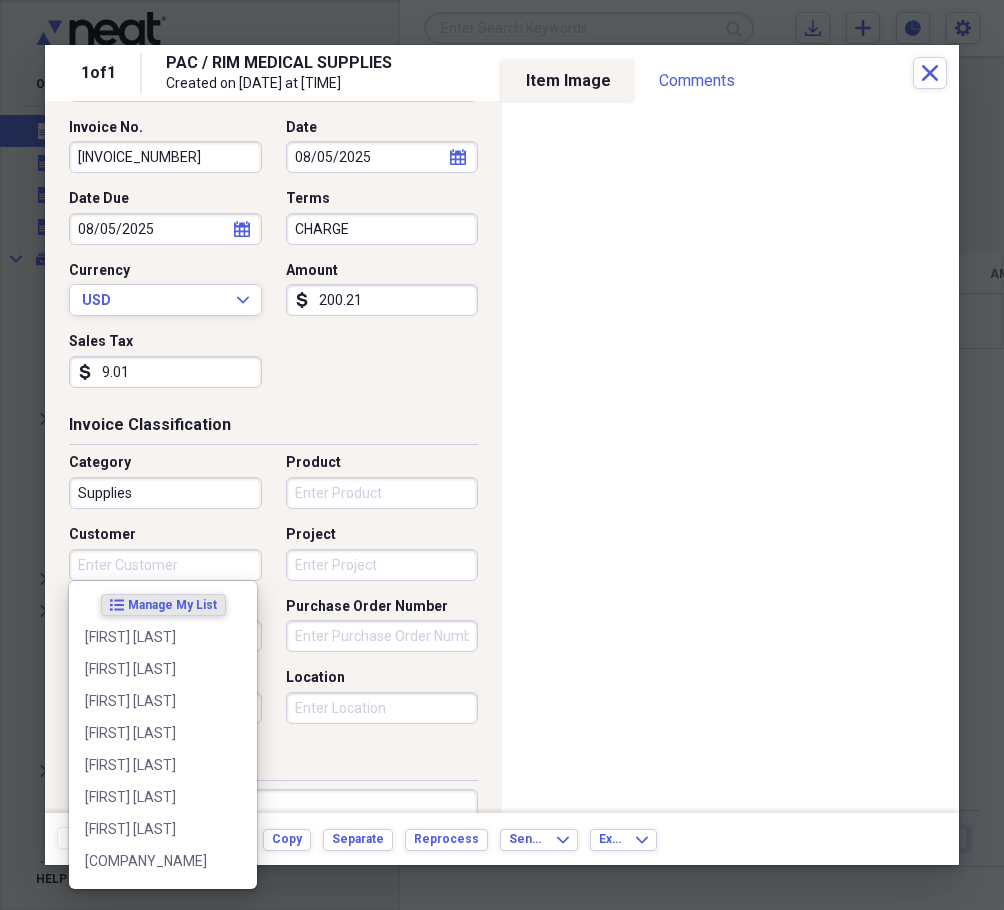 click on "Customer" at bounding box center [165, 565] 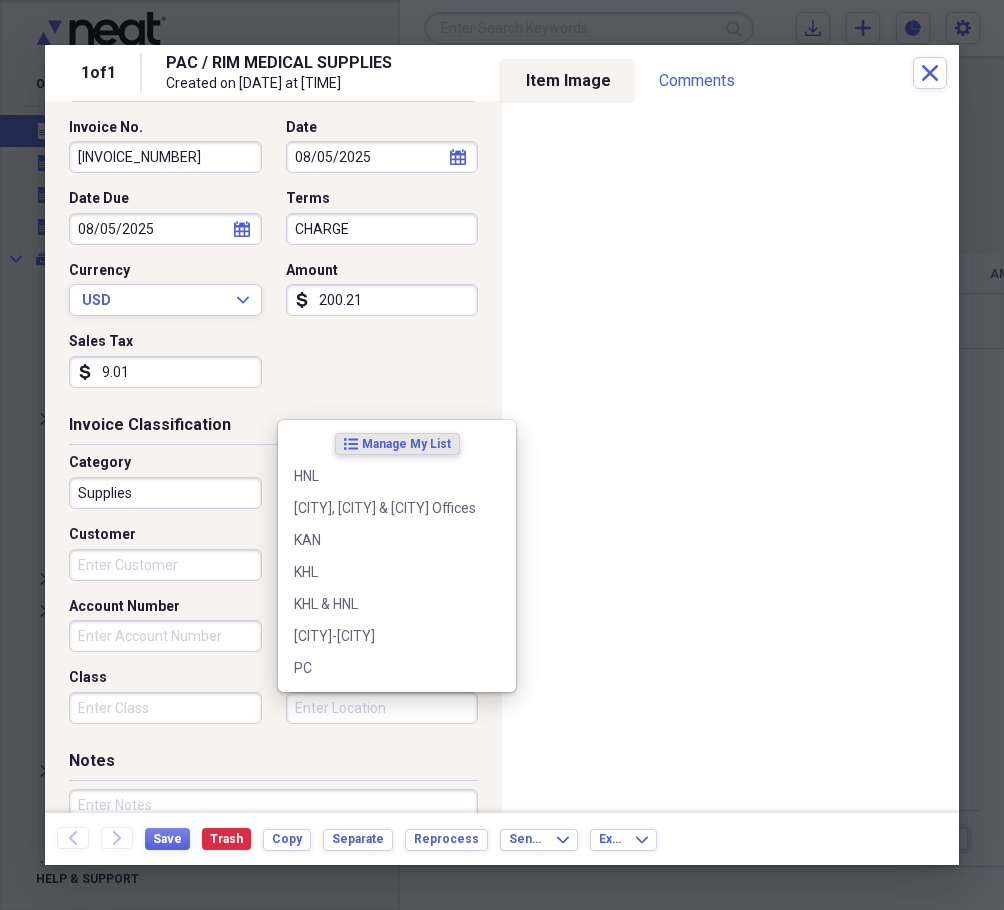 click on "Location" at bounding box center [382, 708] 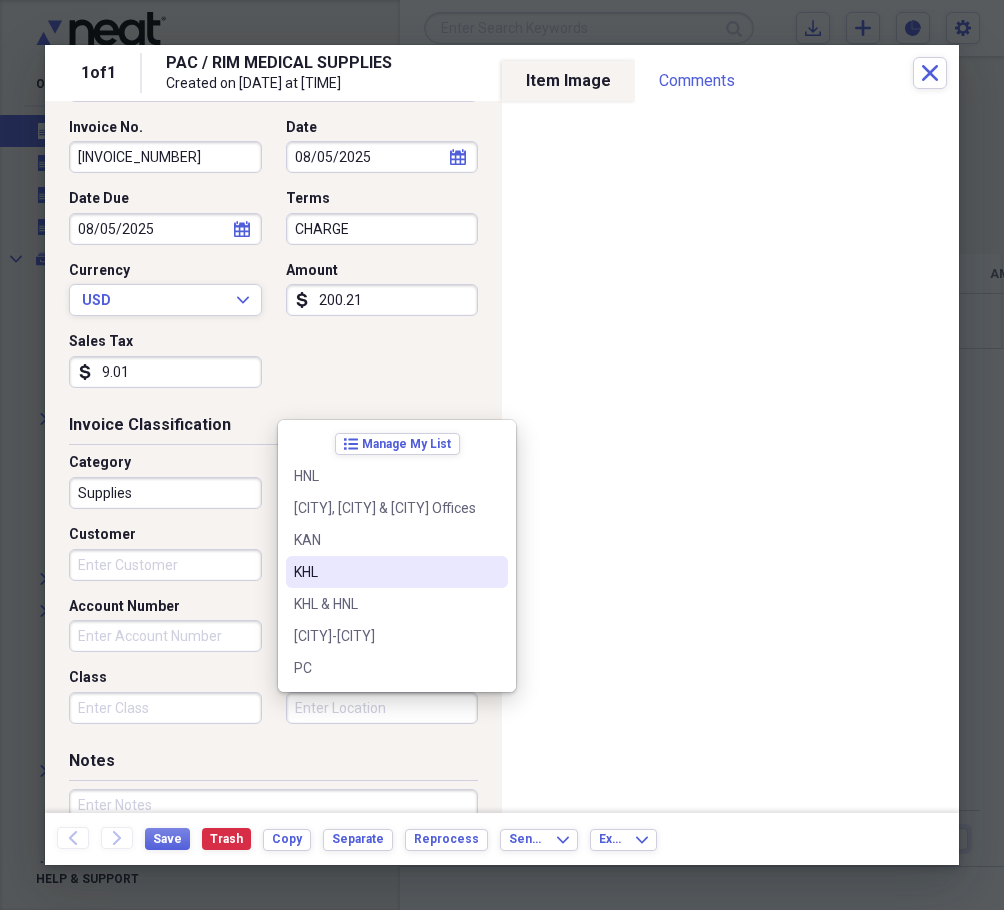 click on "KHL" at bounding box center (385, 572) 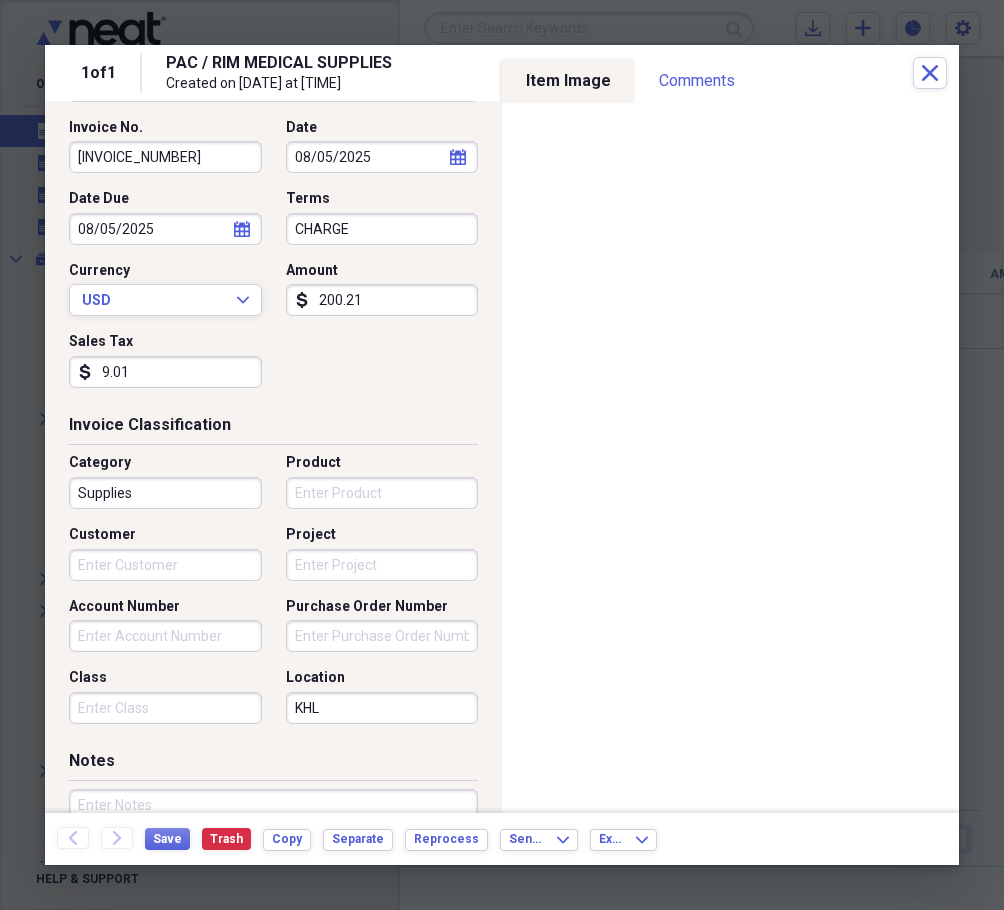 click on "Account Number" at bounding box center [165, 636] 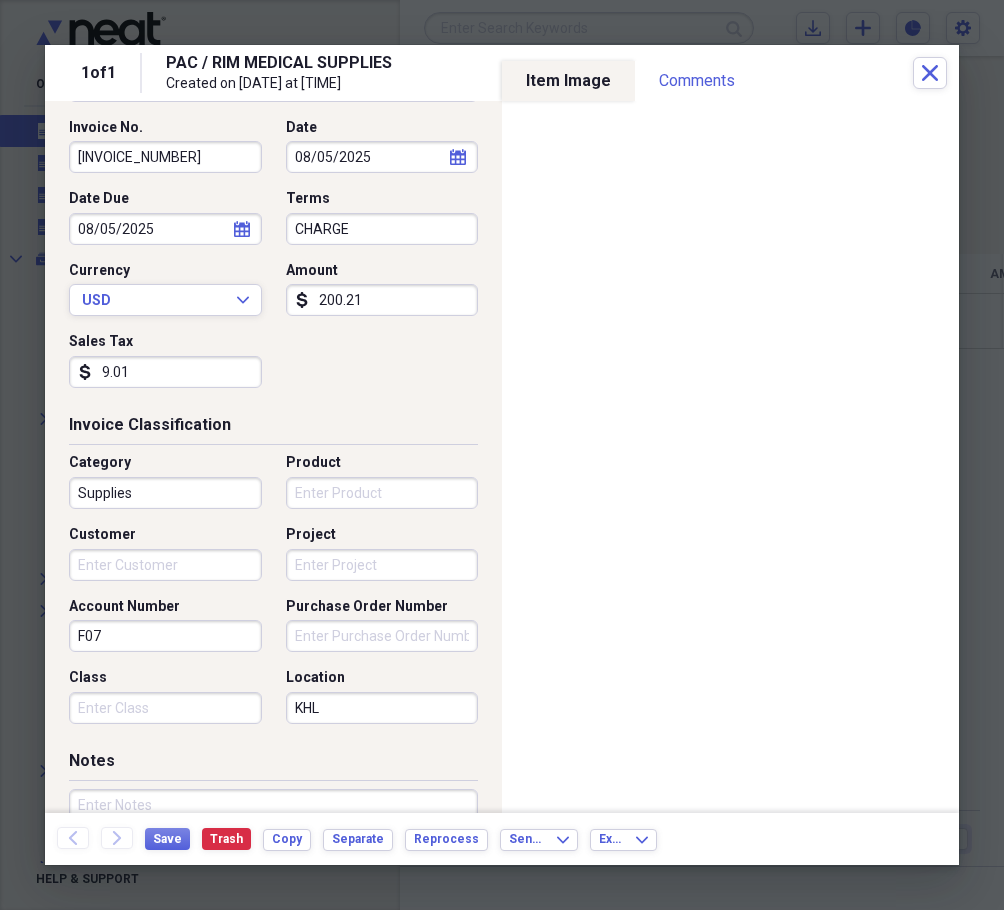 type on "F07" 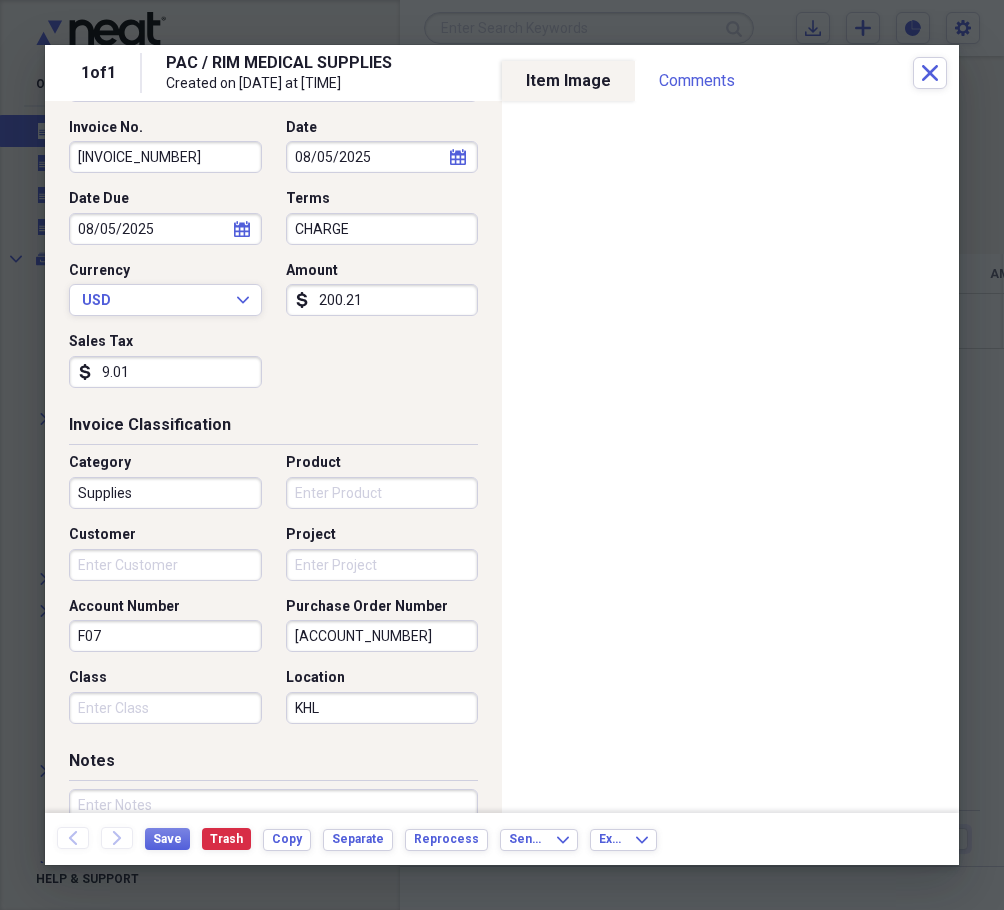 type on "[ACCOUNT_NUMBER]" 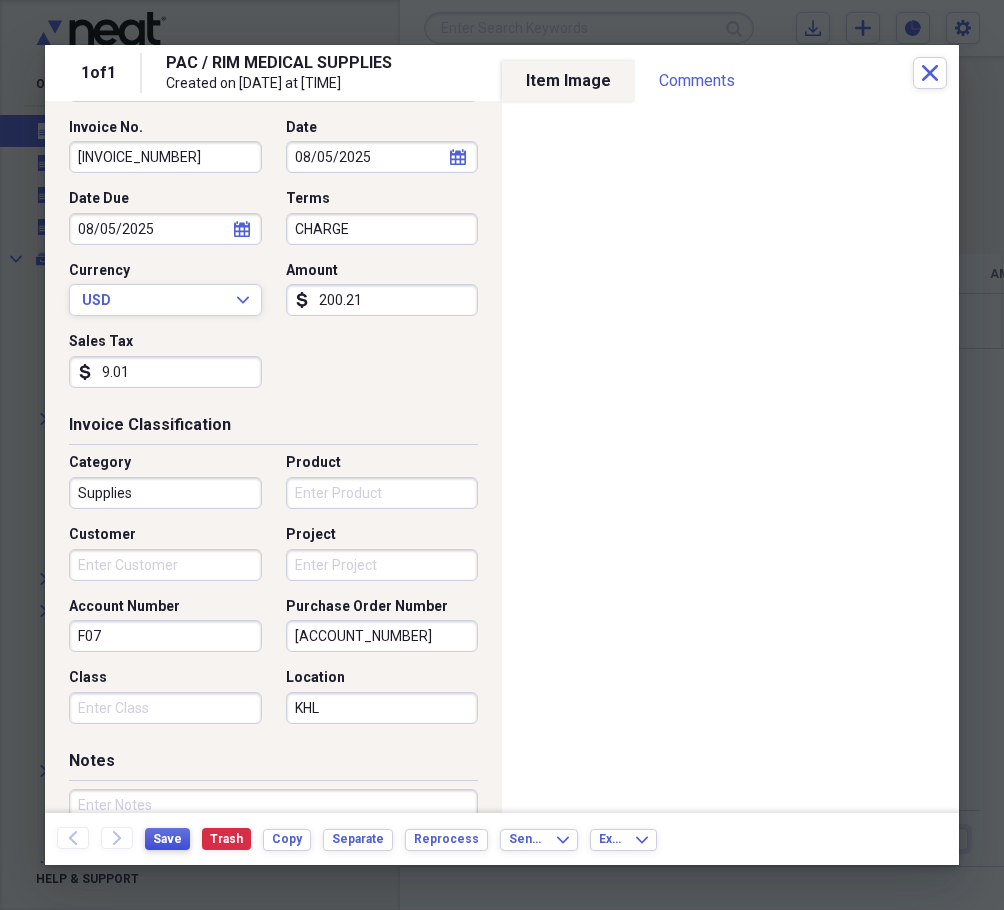 click on "Save" at bounding box center (167, 839) 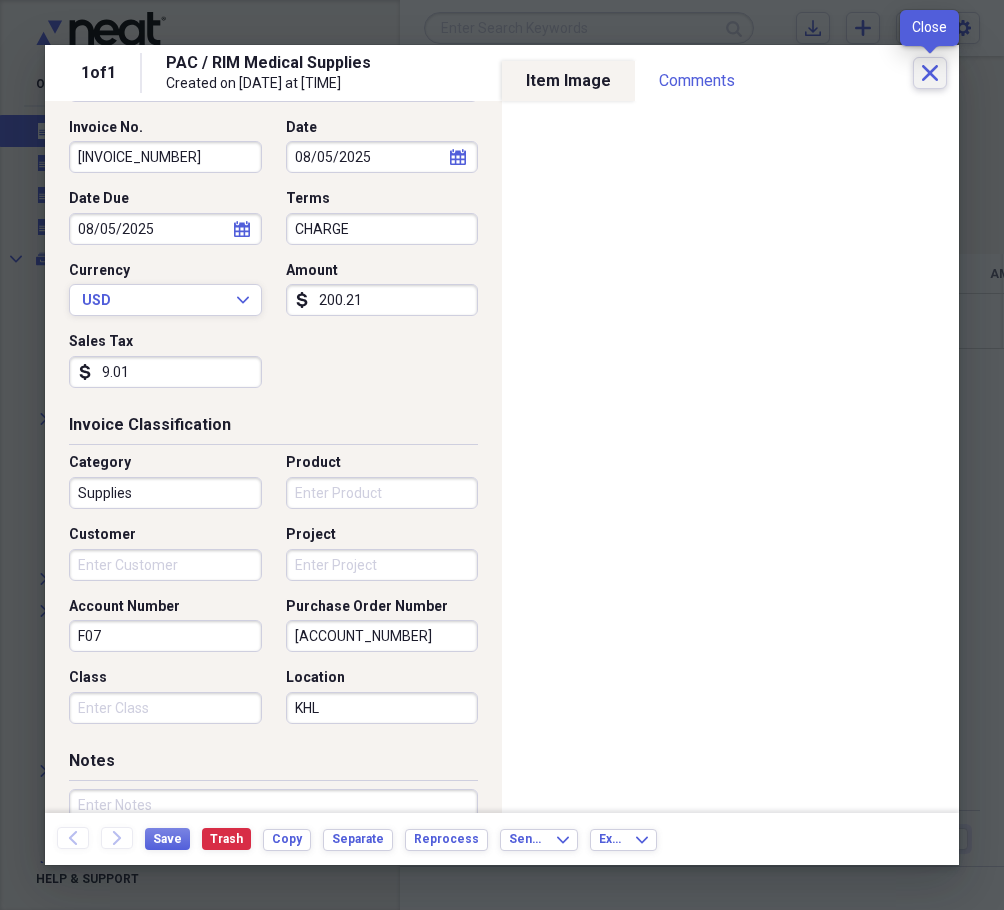 click on "Close" 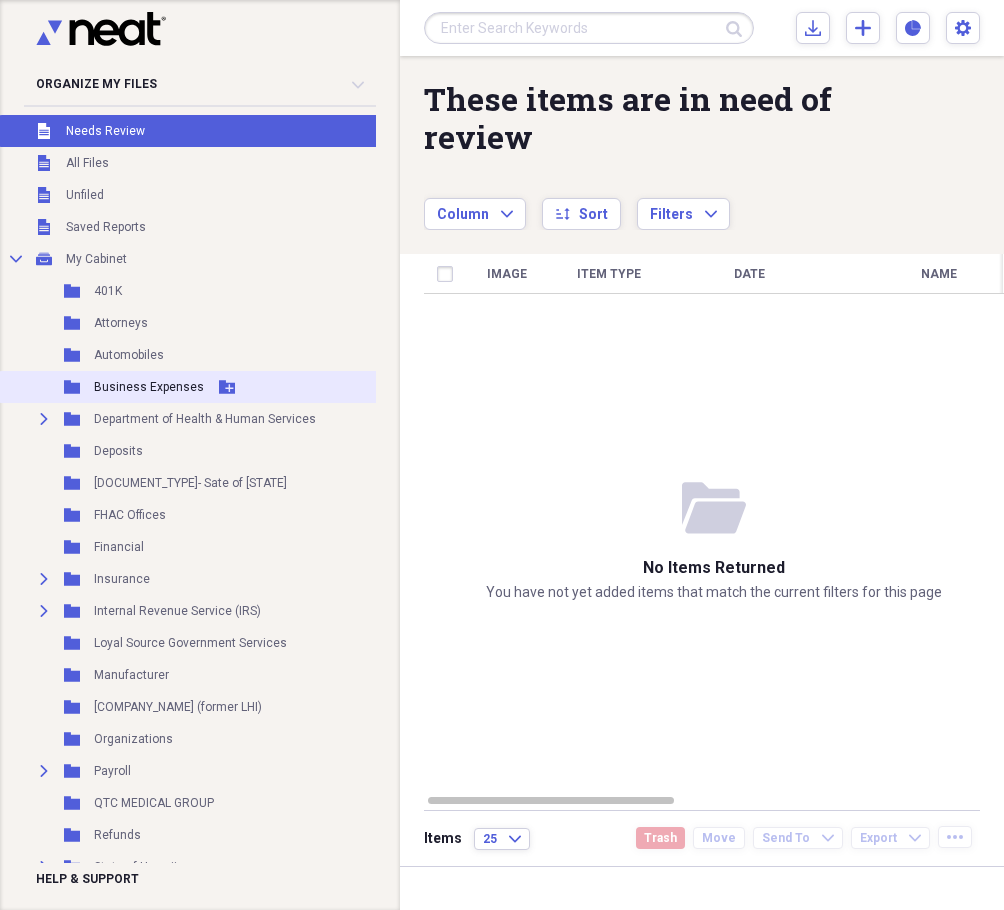 click on "Business Expenses" at bounding box center (149, 387) 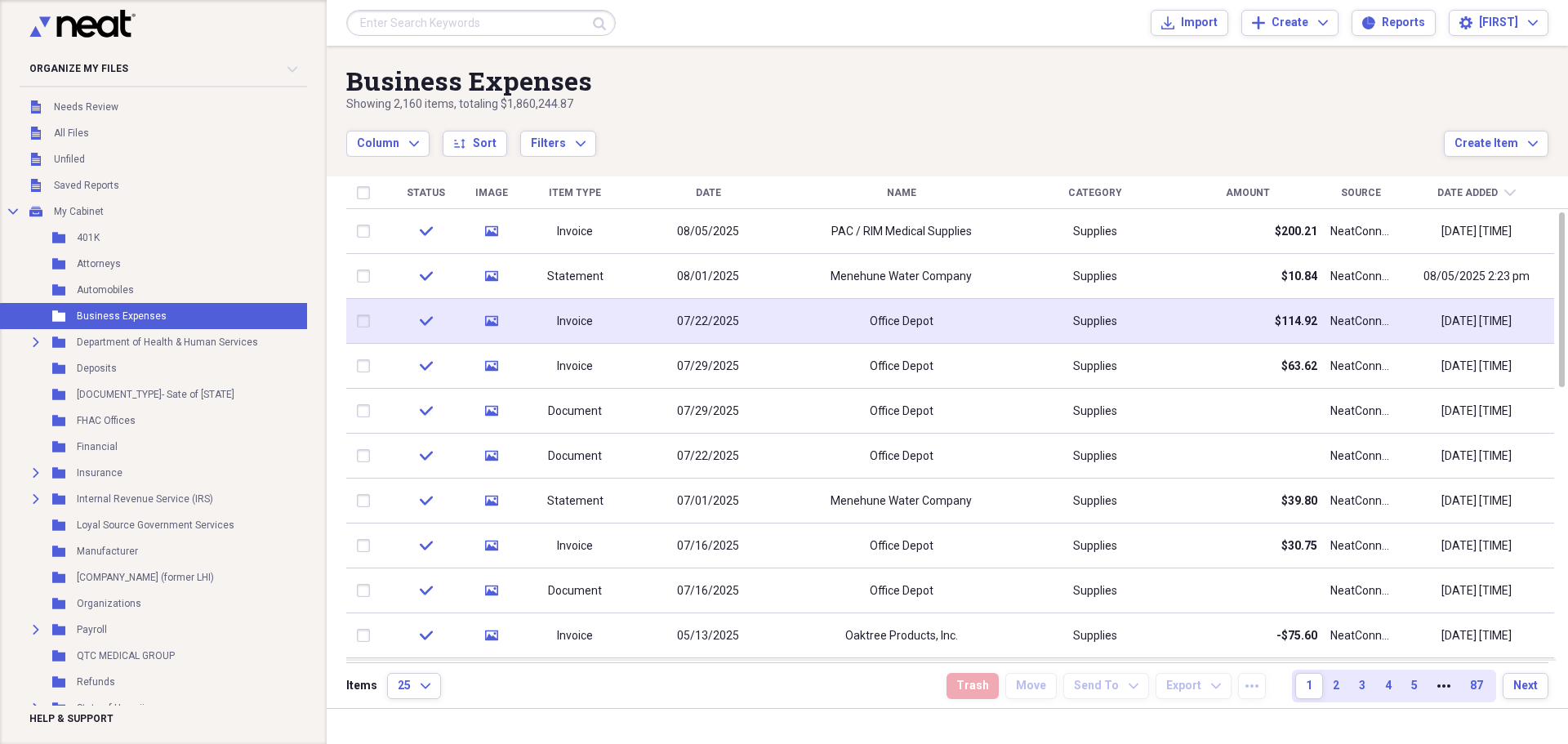 click on "Office Depot" at bounding box center (901, 321) 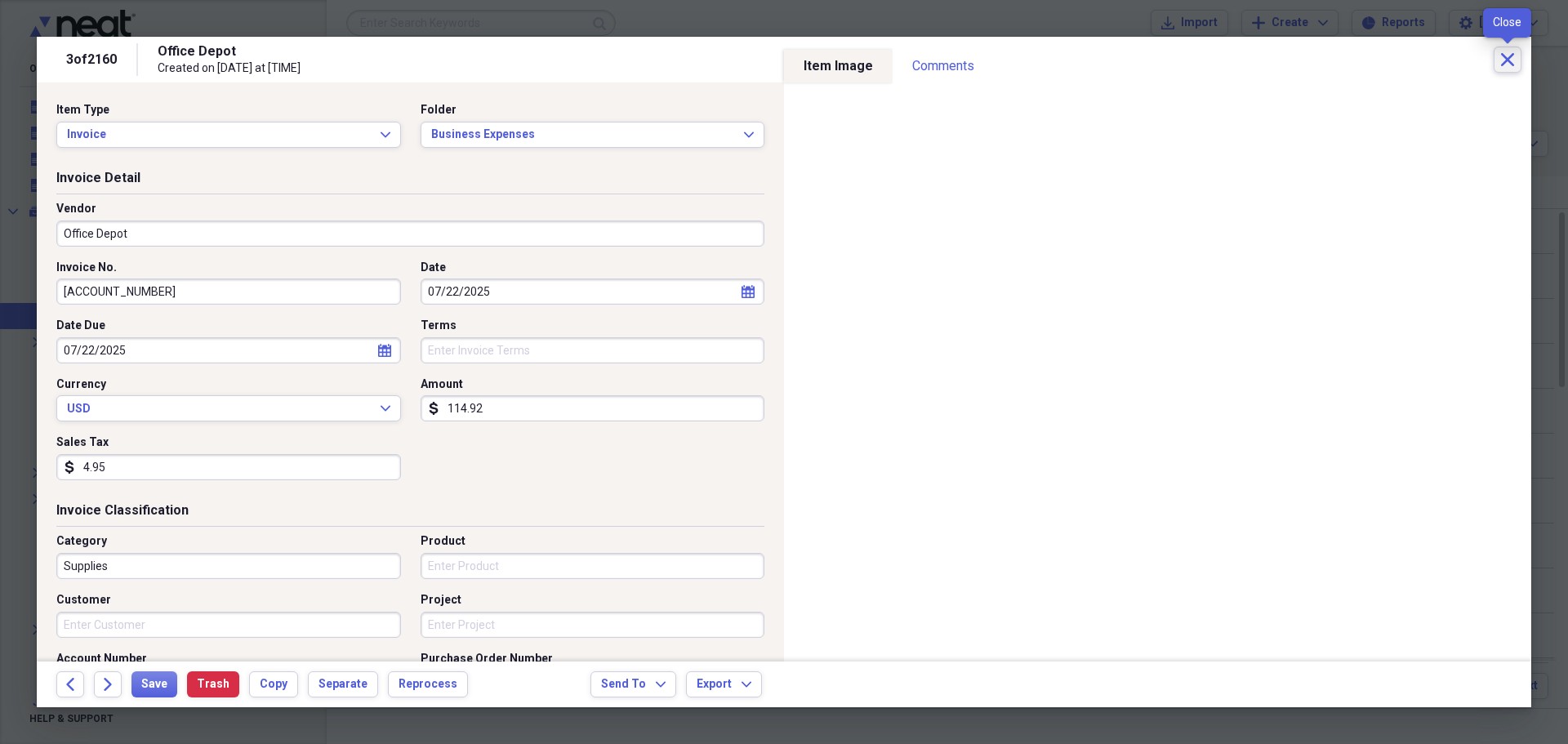 click on "Close" at bounding box center [1508, 60] 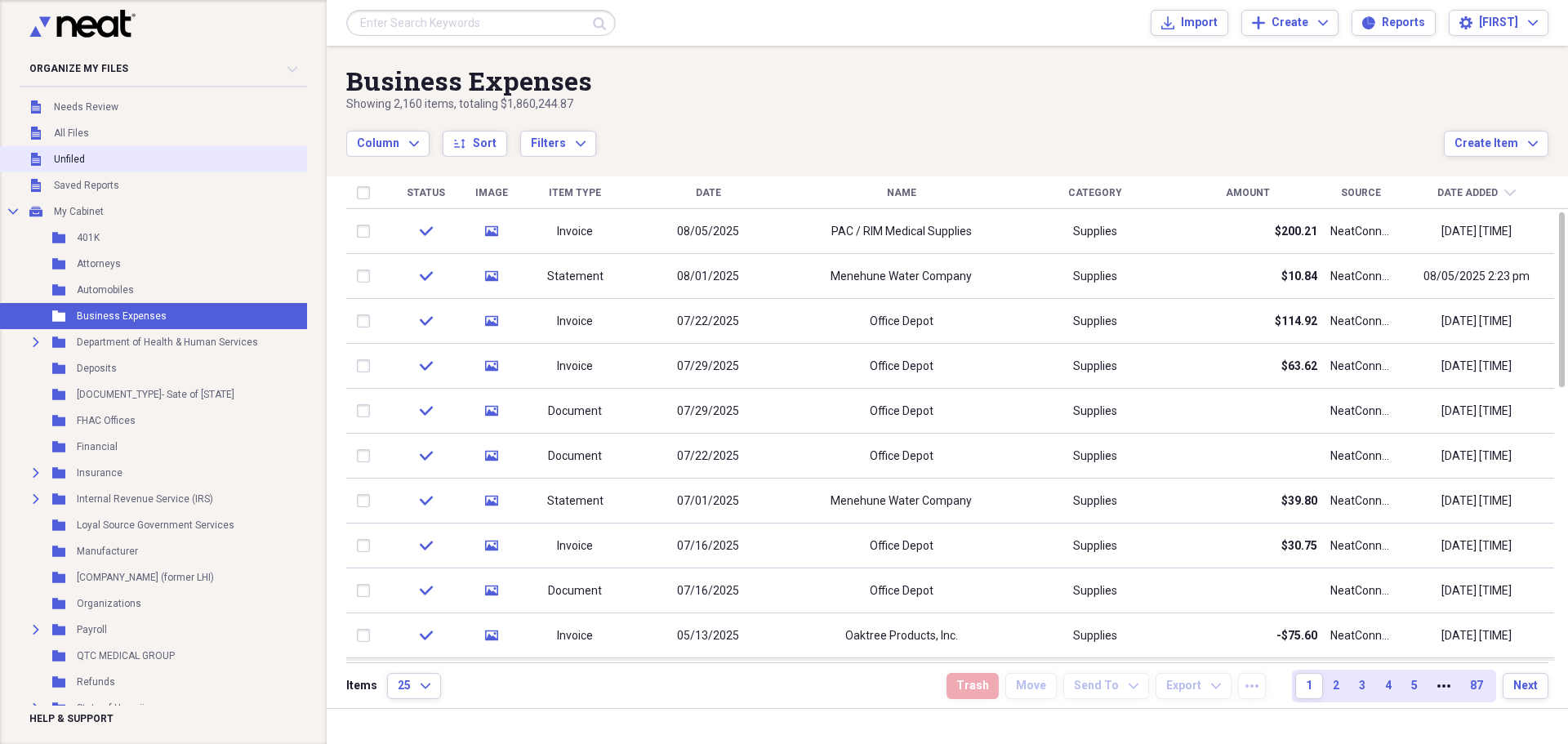 click on "Unfiled" at bounding box center (69, 159) 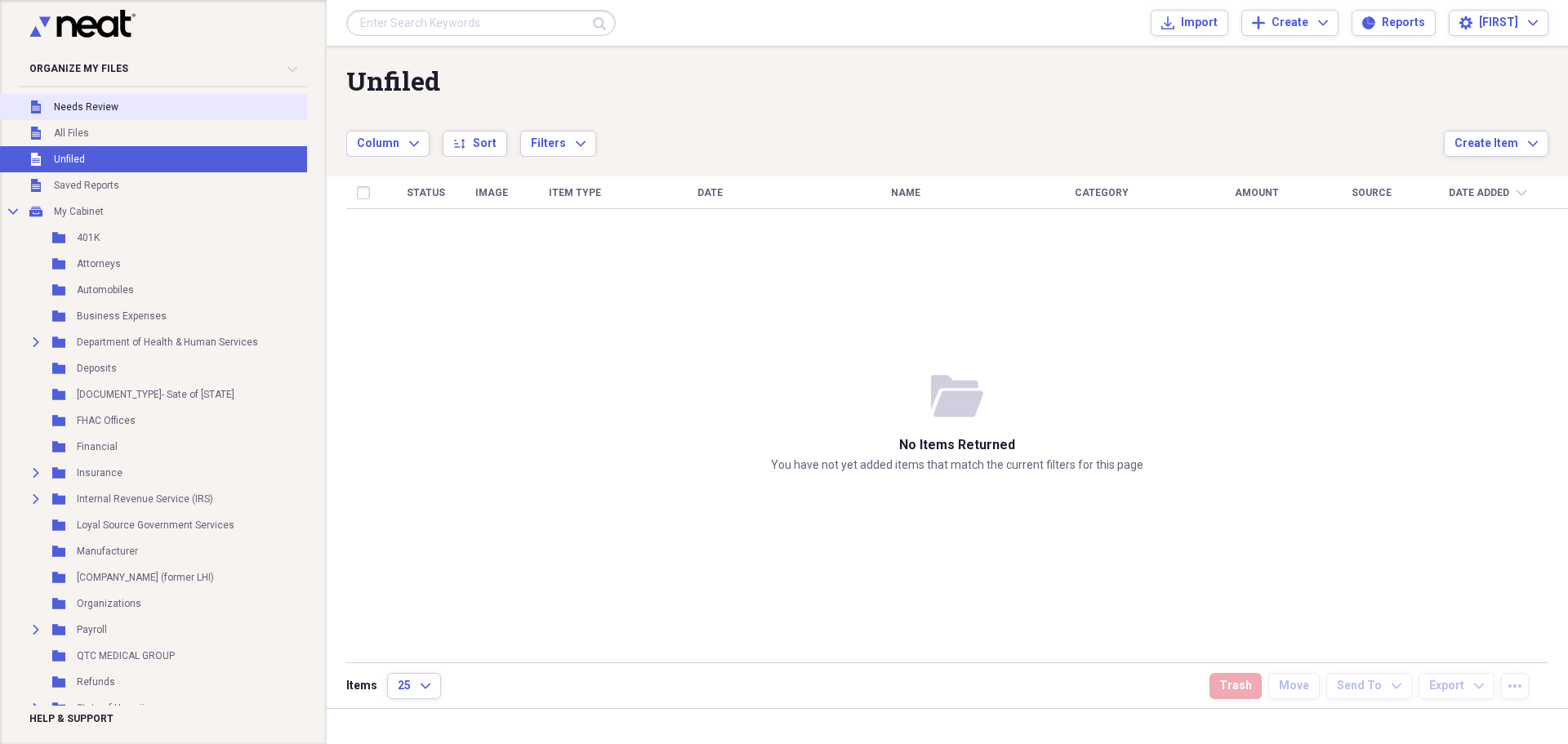 click on "Needs Review" at bounding box center (86, 107) 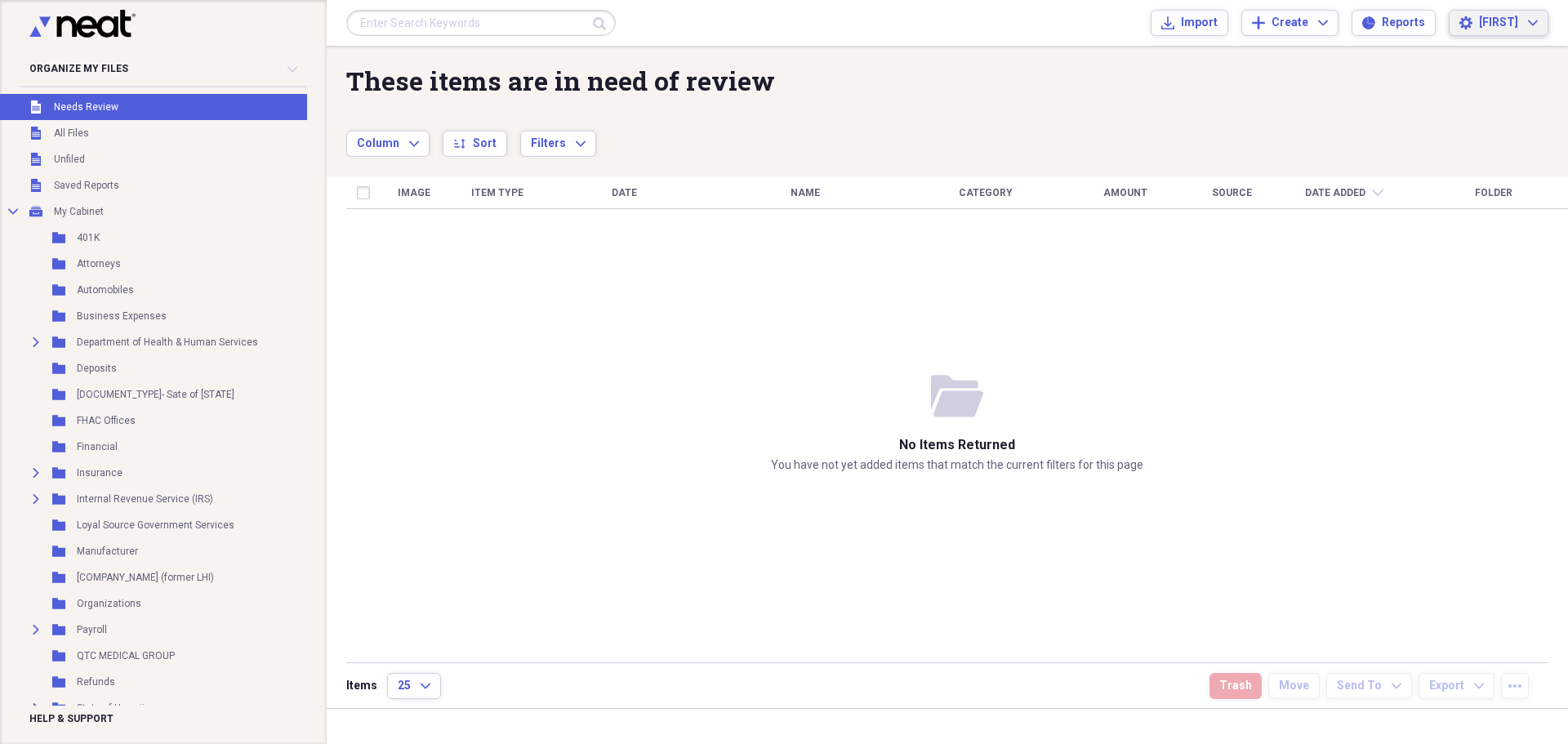 drag, startPoint x: 1502, startPoint y: 20, endPoint x: 1503, endPoint y: 35, distance: 15.033296 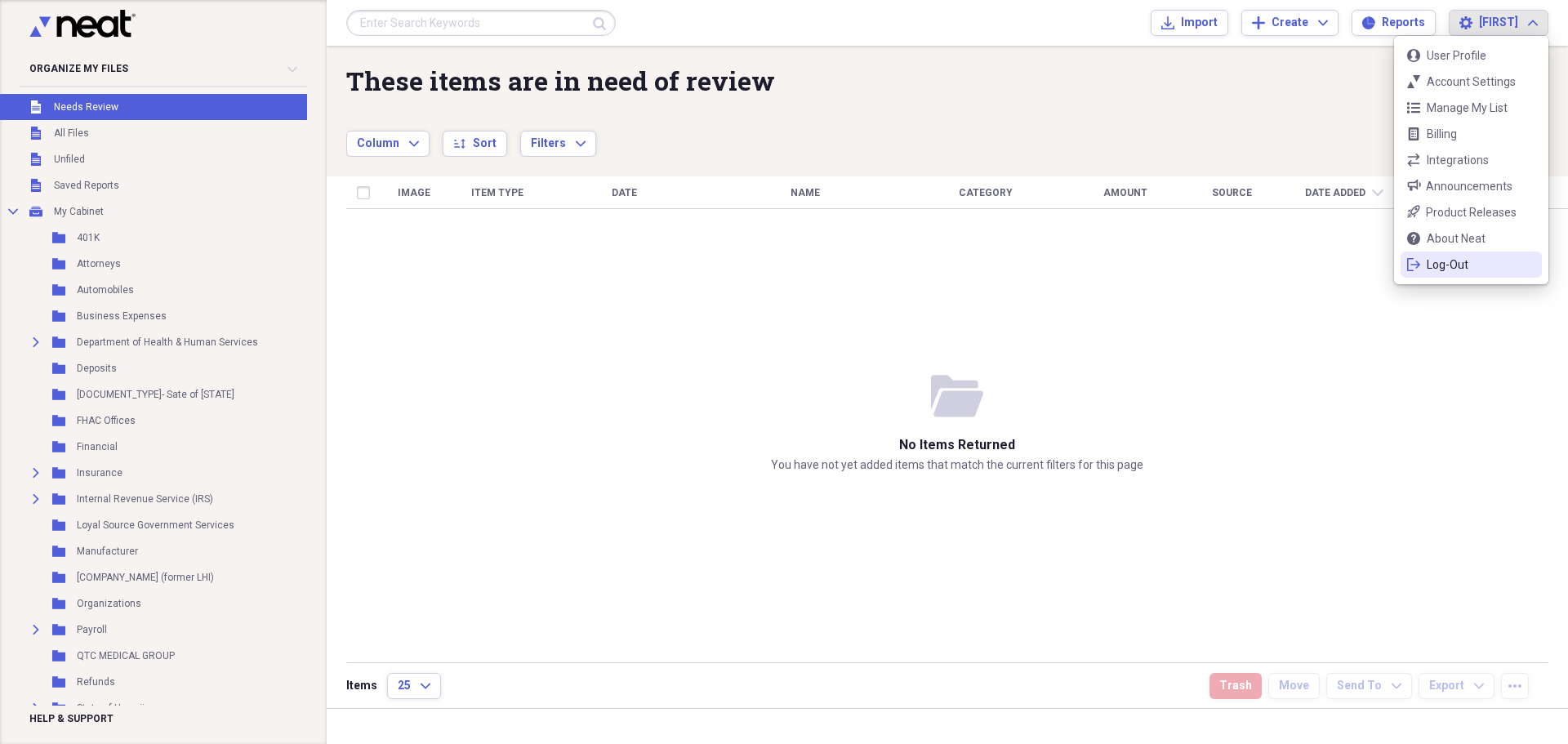 click on "Log-Out" at bounding box center [1471, 265] 